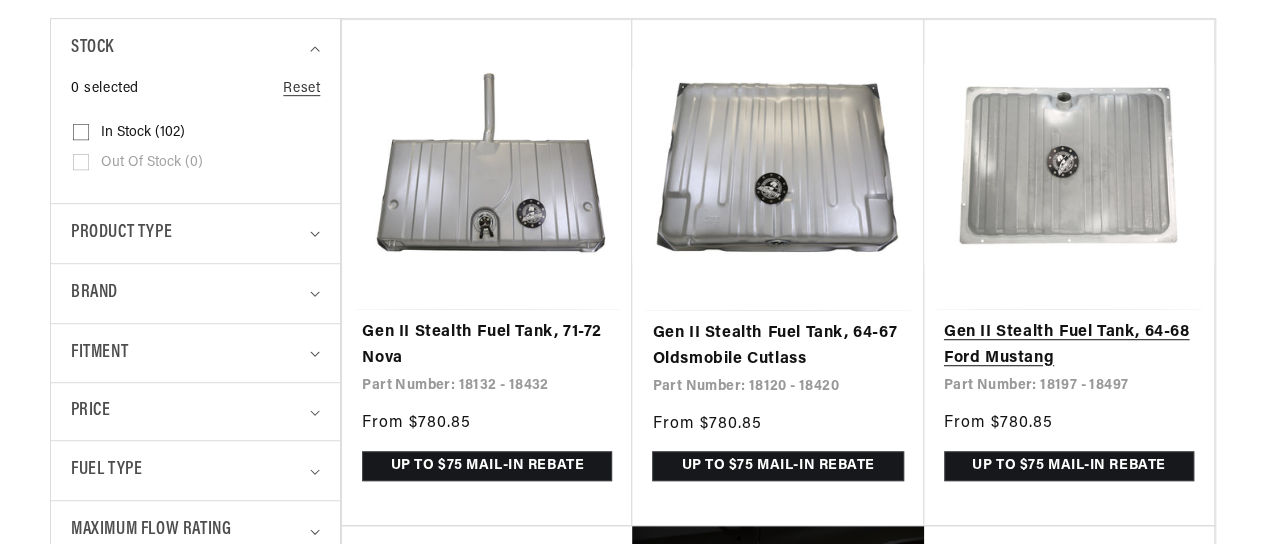 scroll, scrollTop: 500, scrollLeft: 0, axis: vertical 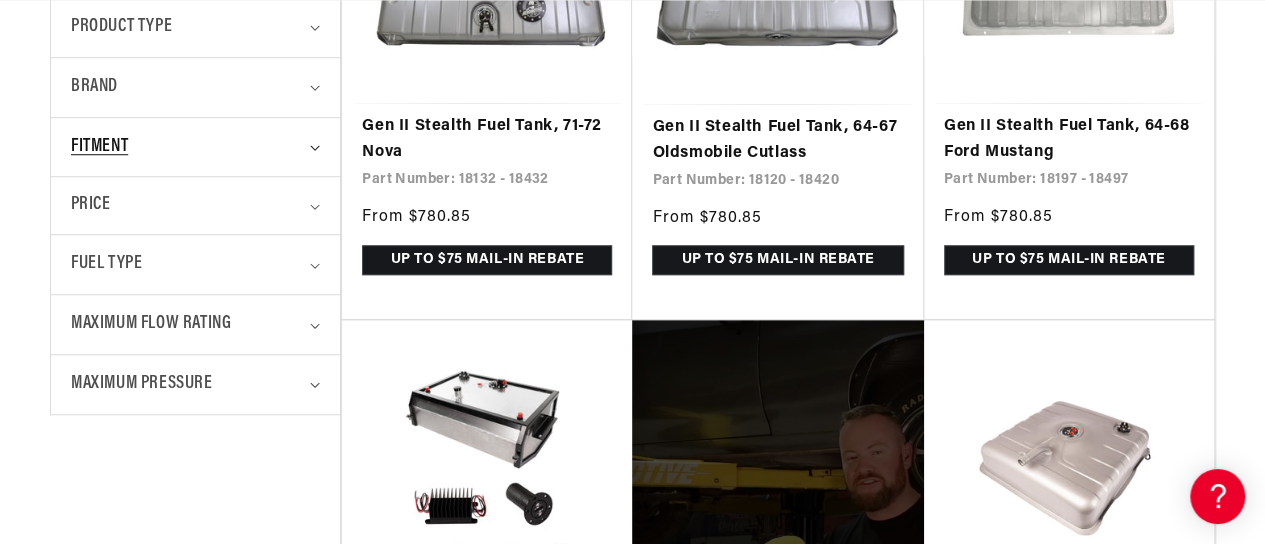 click 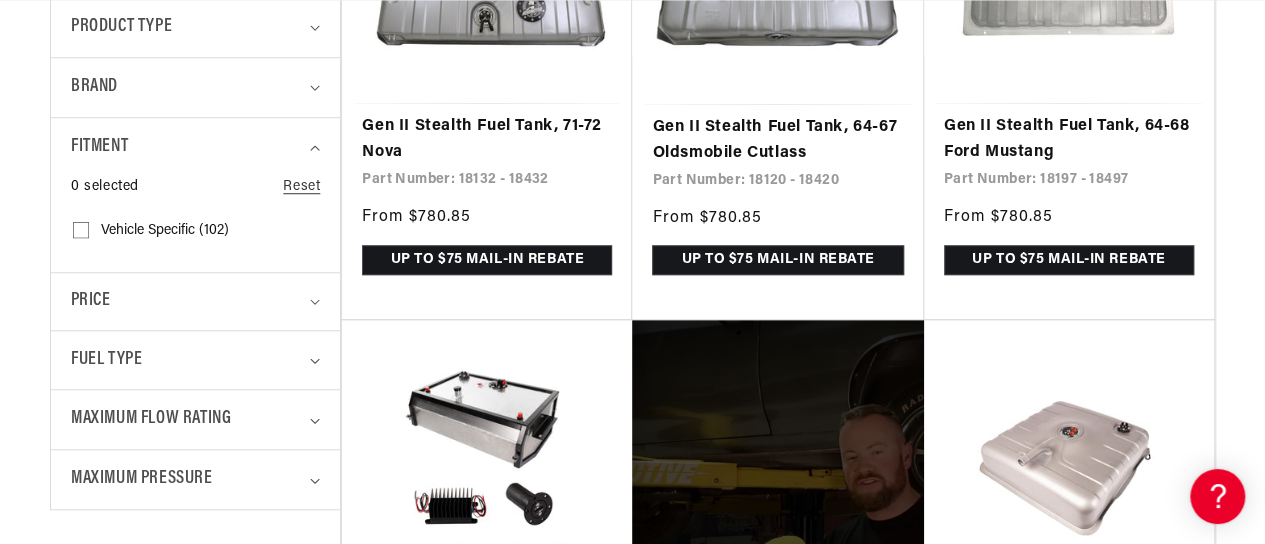click on "Vehicle Specific (102)
Vehicle Specific (102 products)" at bounding box center (81, 234) 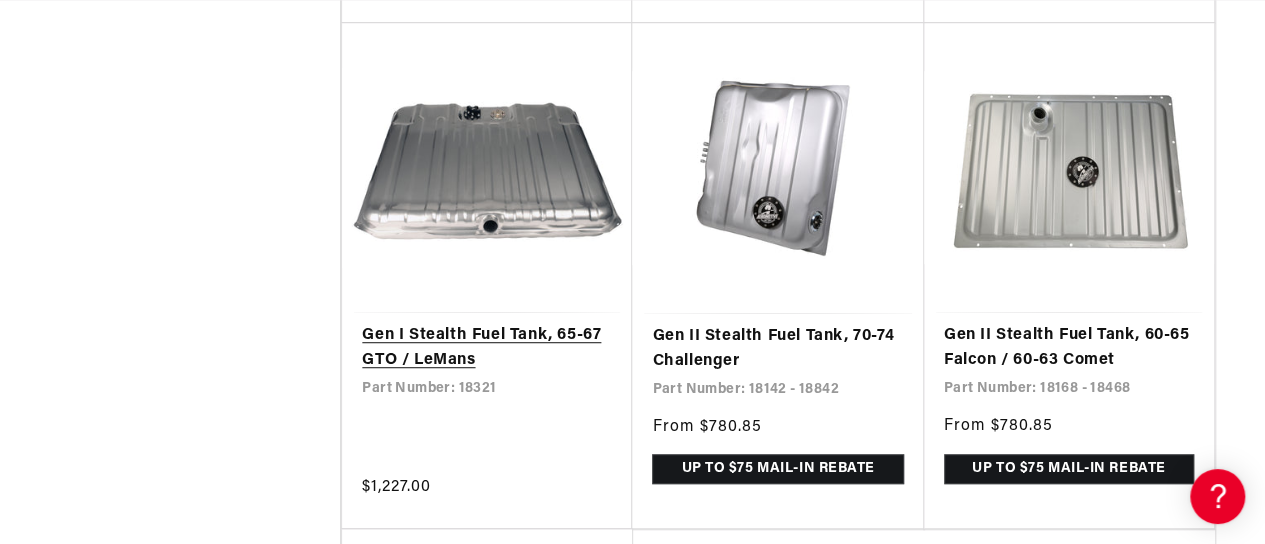 click on "Gen I Stealth Fuel Tank, 65-67 GTO / LeMans" at bounding box center (487, 348) 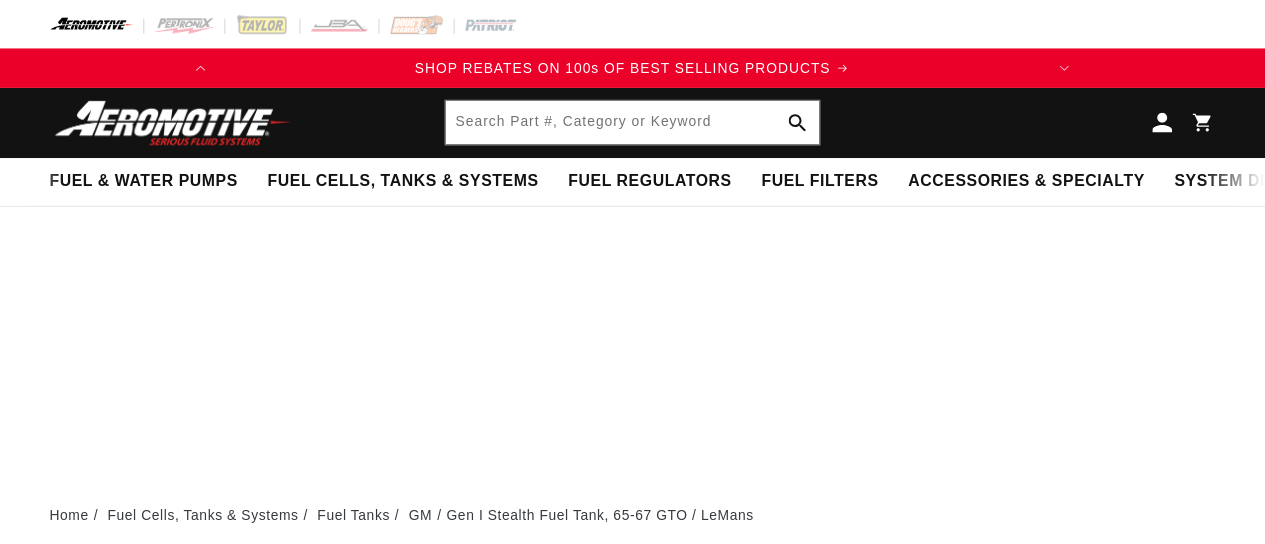 scroll, scrollTop: 0, scrollLeft: 0, axis: both 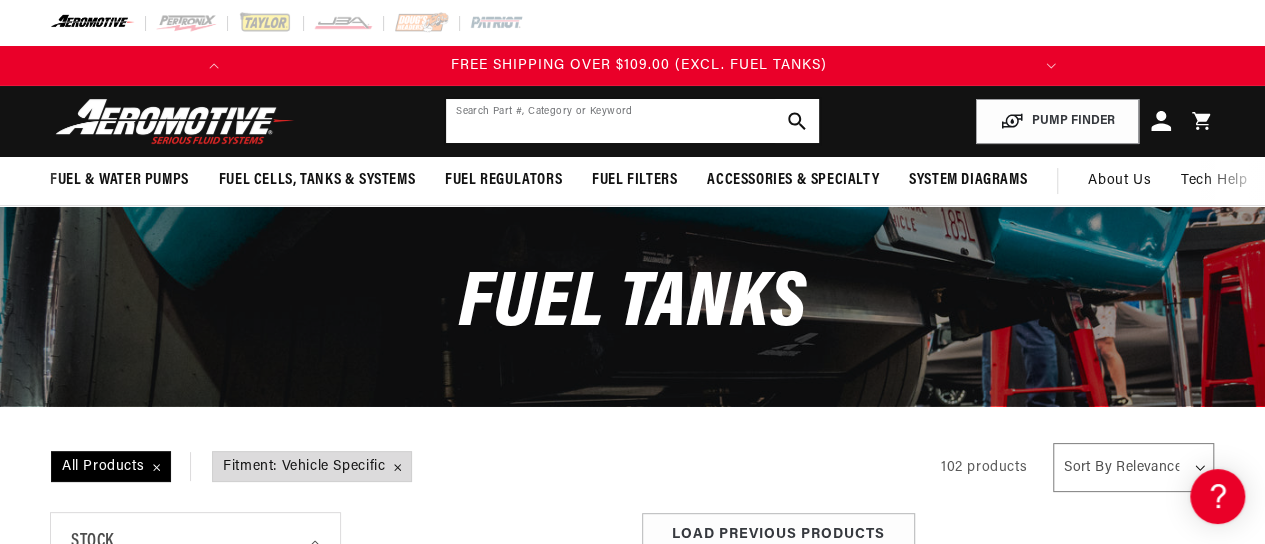 click 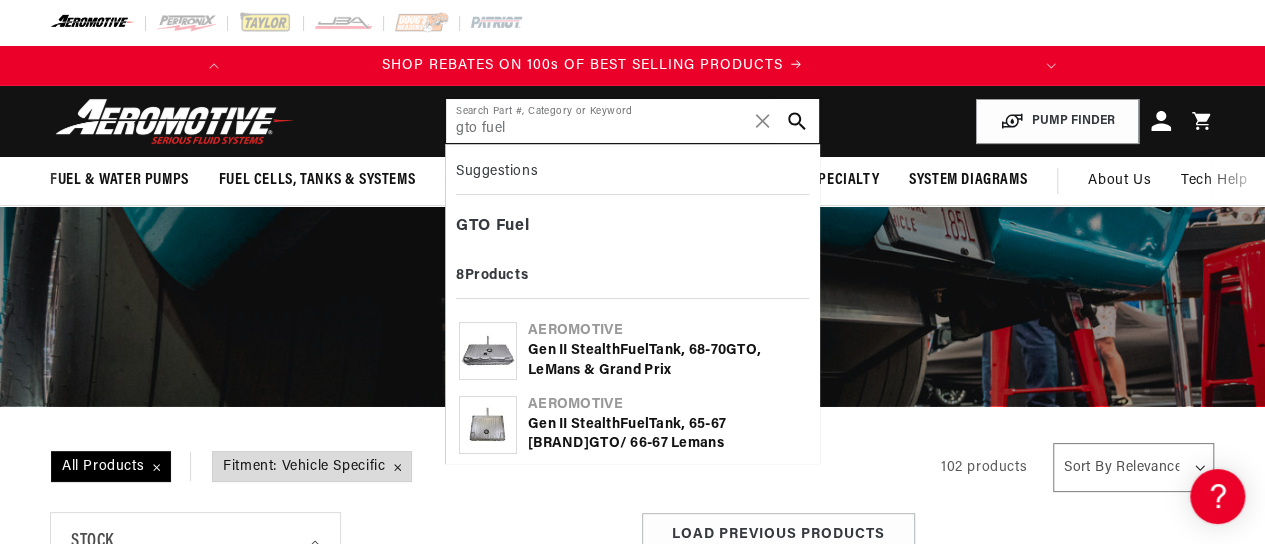 scroll, scrollTop: 0, scrollLeft: 0, axis: both 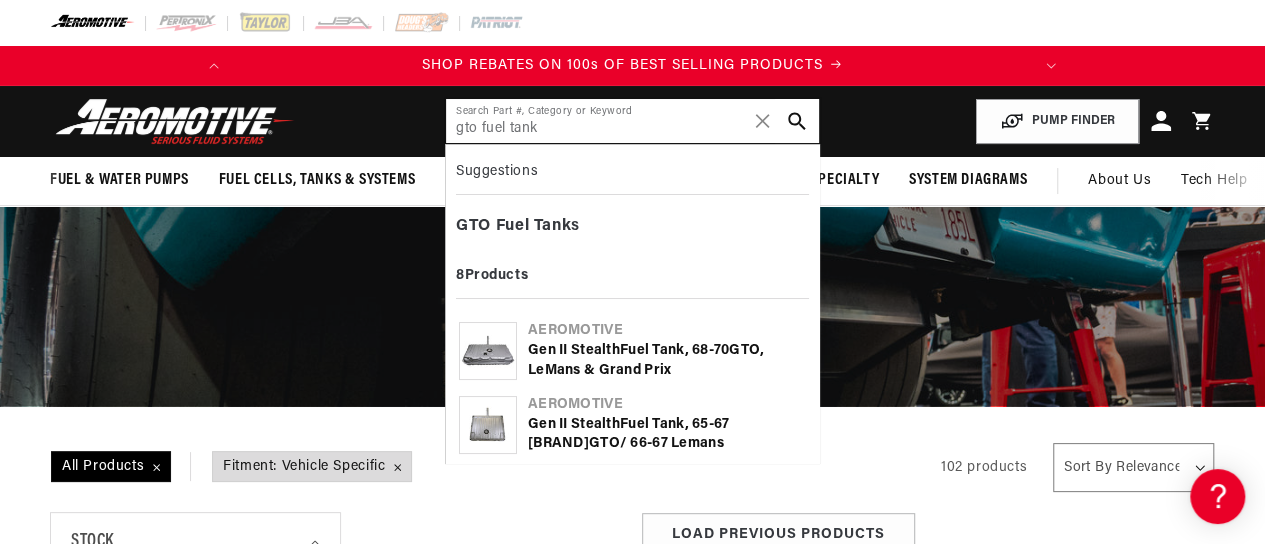 type on "gto fuel tank" 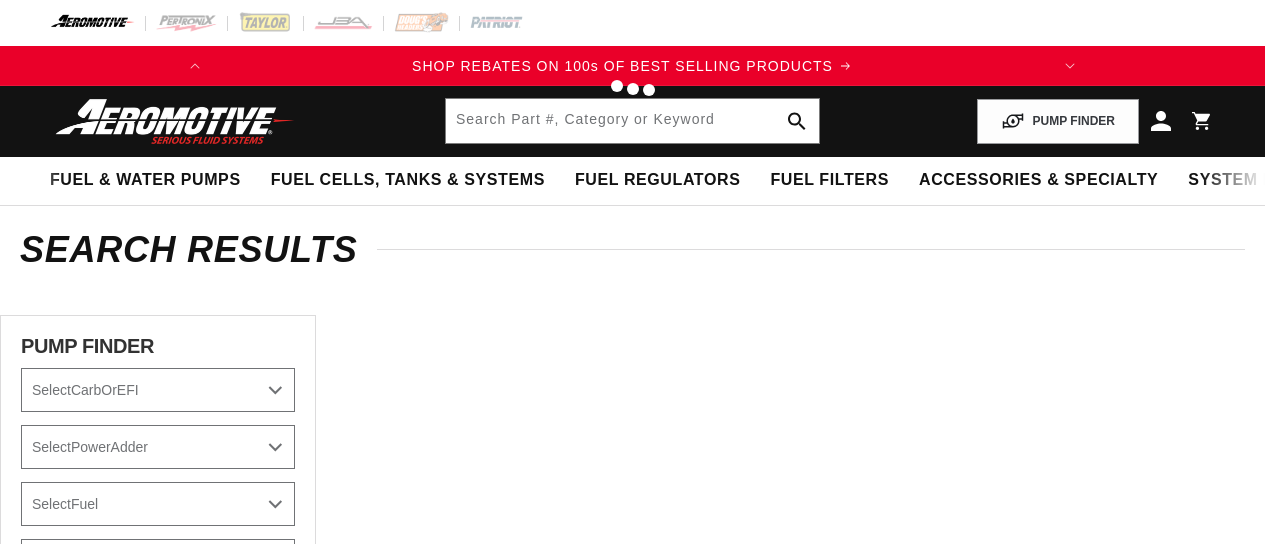 type on "gto fuel tank" 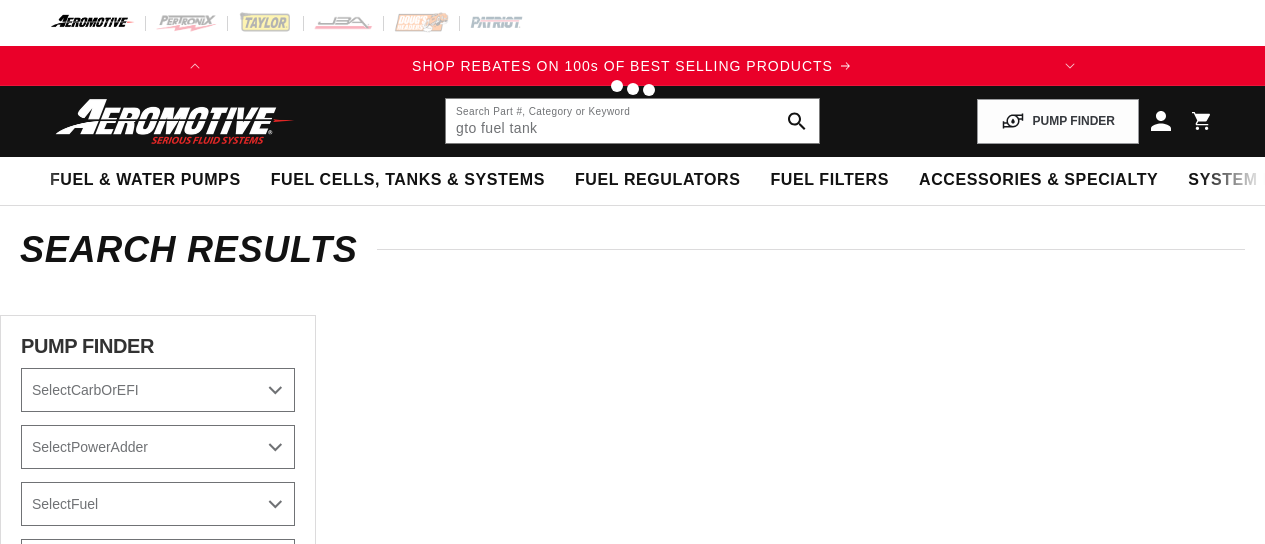 scroll, scrollTop: 0, scrollLeft: 0, axis: both 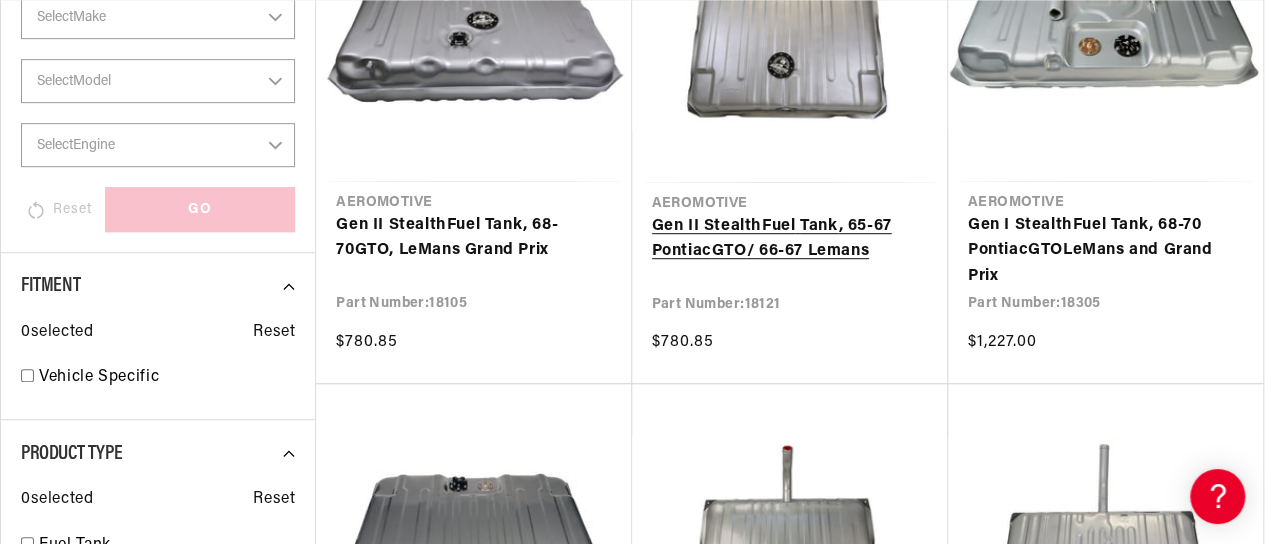 click on "Gen II Stealth  Fuel   Tank , 65-67 Pontiac  GTO  / 66-67 Lemans" at bounding box center (790, 239) 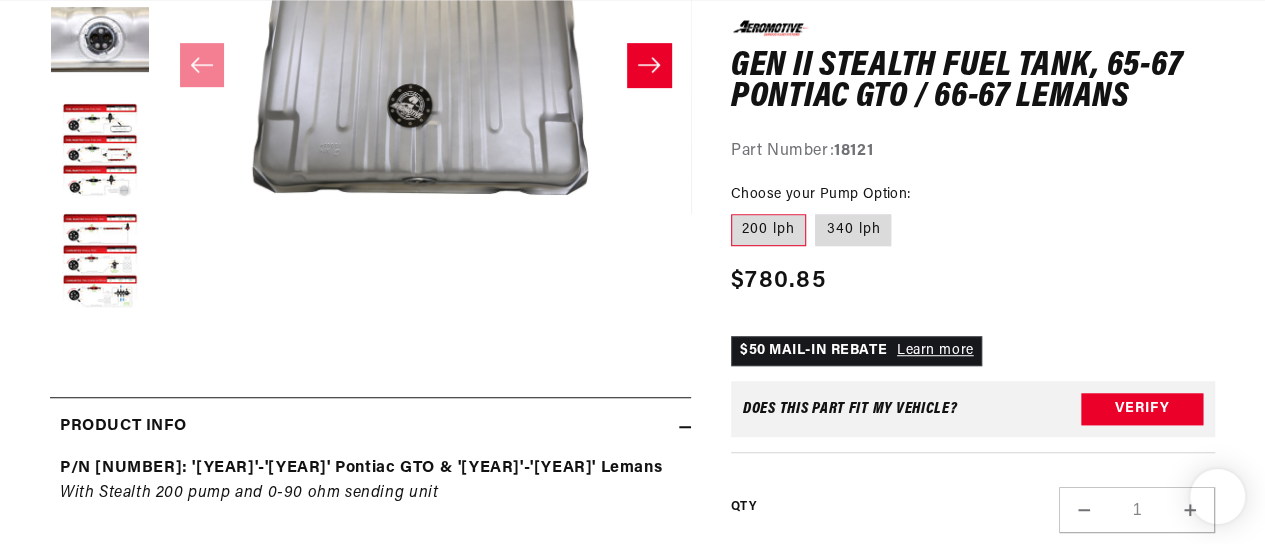 scroll, scrollTop: 700, scrollLeft: 0, axis: vertical 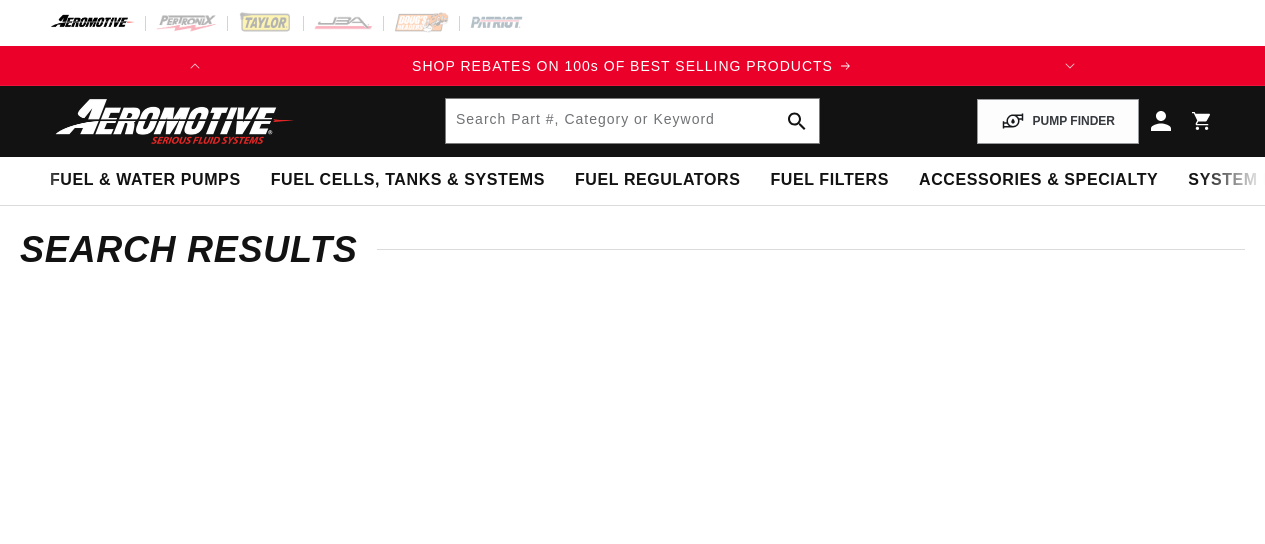 type on "gto fuel tank" 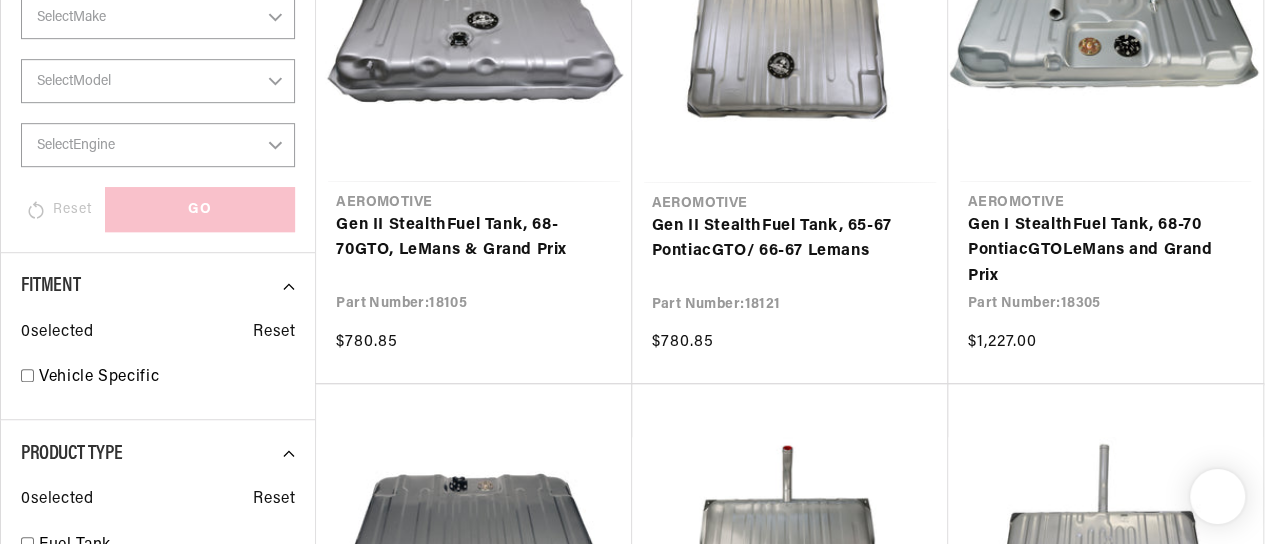 scroll, scrollTop: 500, scrollLeft: 0, axis: vertical 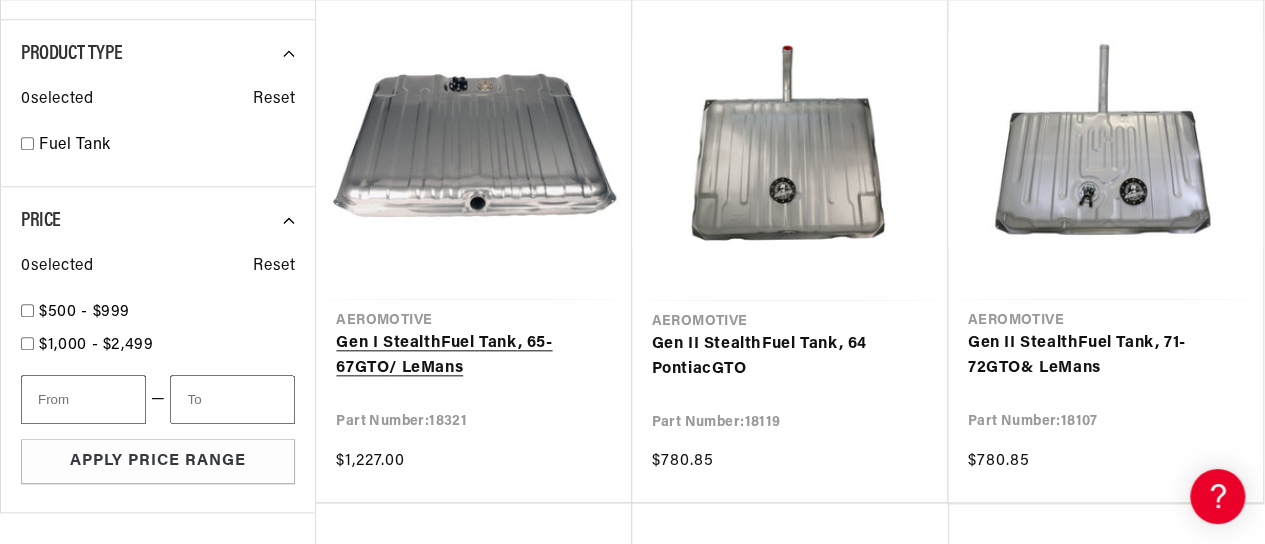 click on "Gen I Stealth  Fuel   Tank , 65-67  GTO  / LeMans" at bounding box center (473, 356) 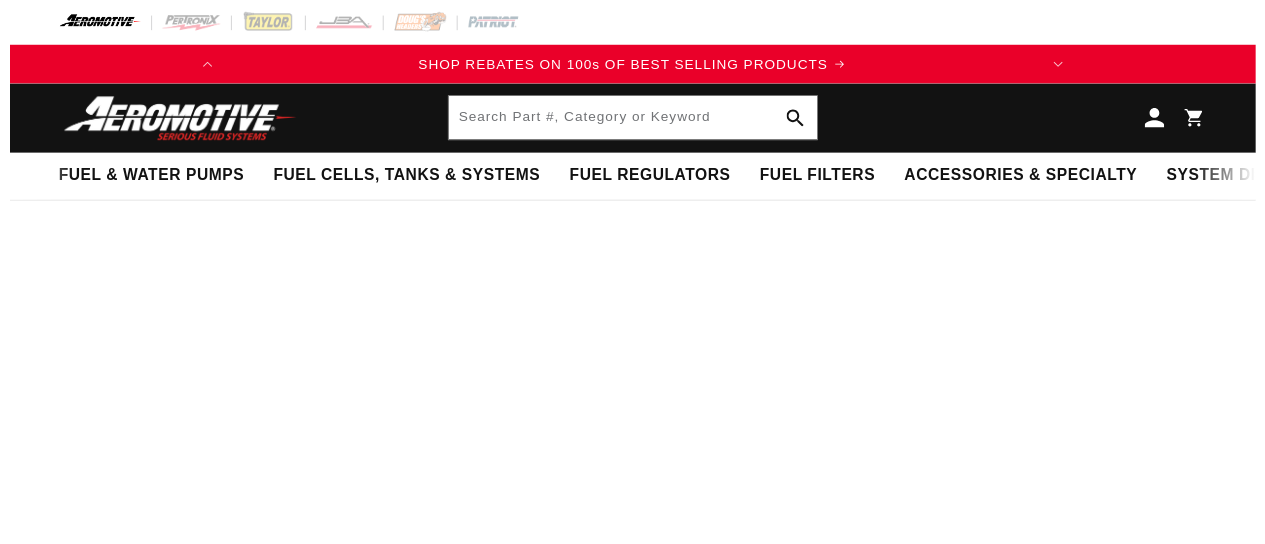 scroll, scrollTop: 0, scrollLeft: 0, axis: both 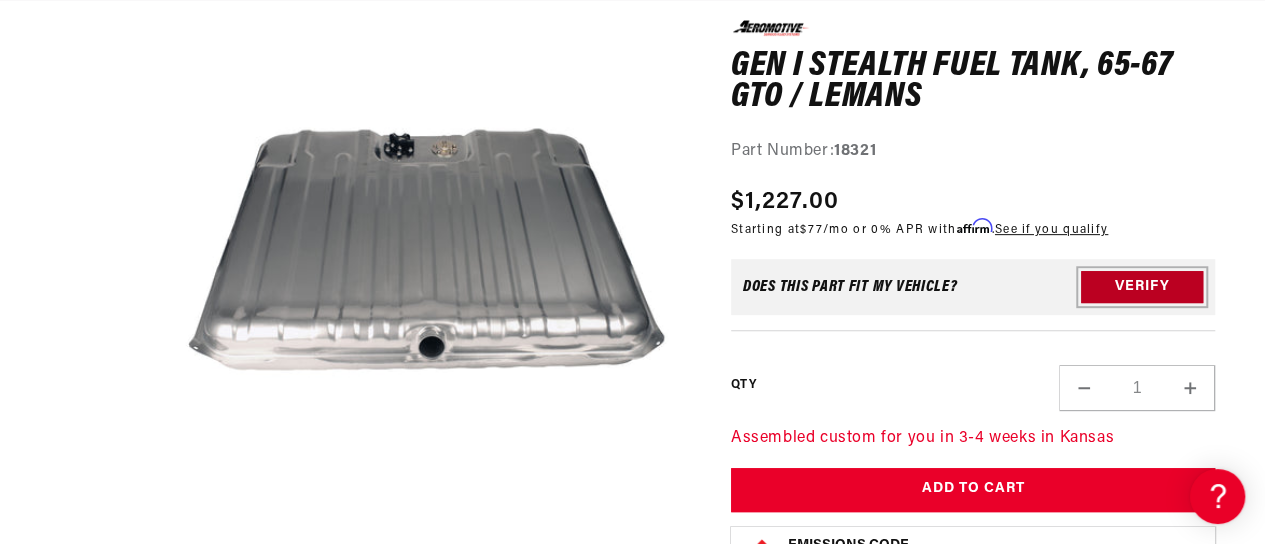 click on "Verify" at bounding box center [1142, 287] 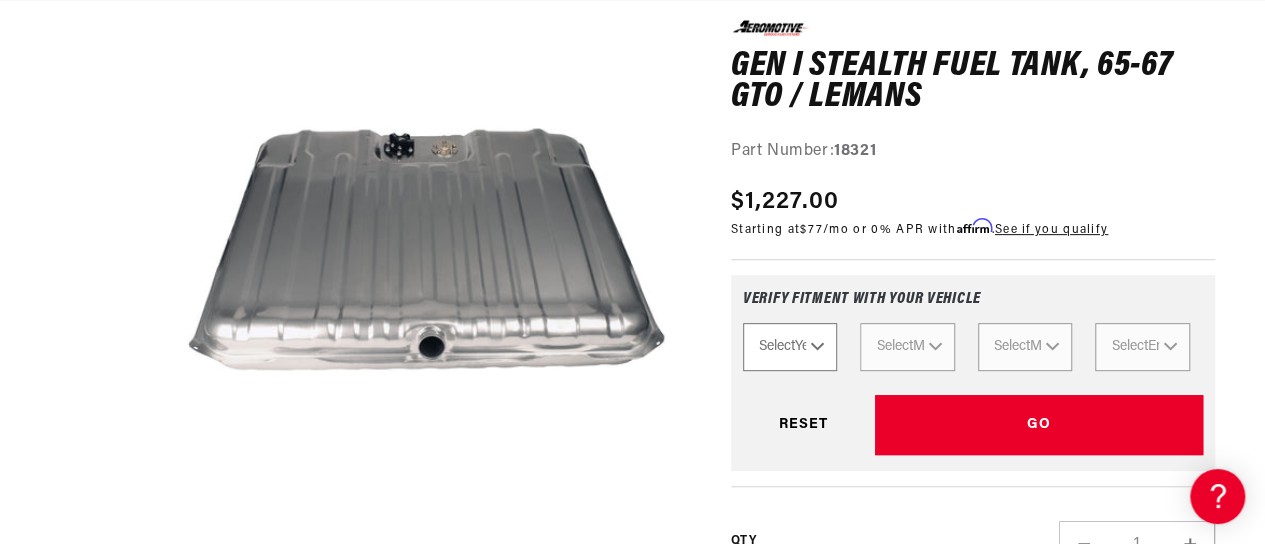 click on "Select  Year
2023
2022
2021
2020
2019
2018
2017
2016
2015
2014
2013
2012
2011
2010
2009
2008
2007
2006
2005
2004
2003
2002
2001
2000
1999
1998
1997
1996
1995
1994
1993
1992
1991
1990
1989
1988
1987" at bounding box center (790, 347) 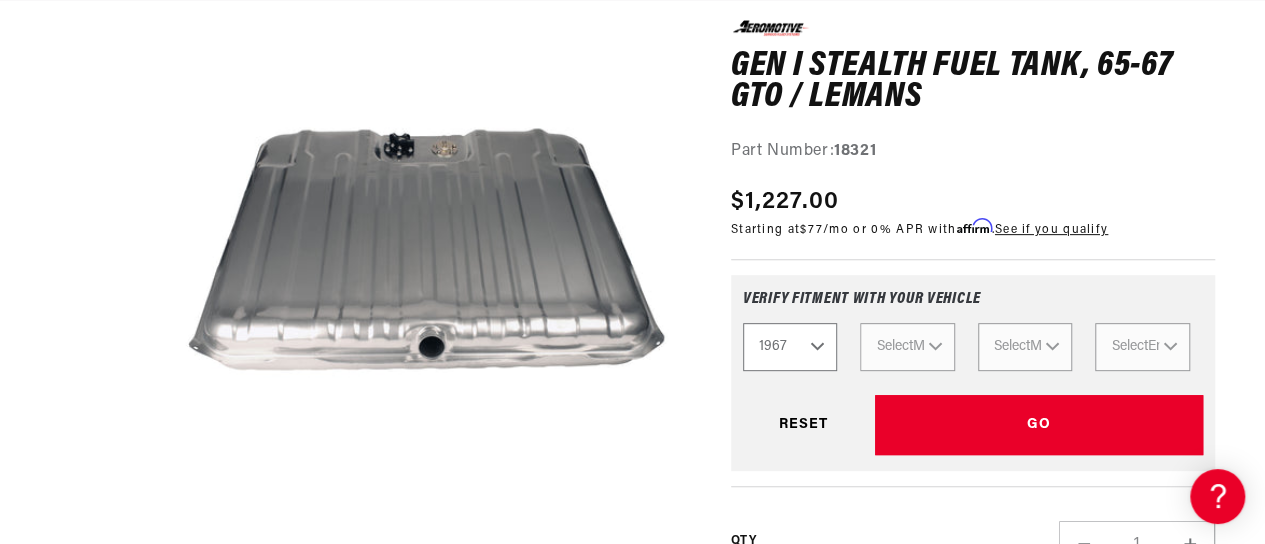 click on "Select  Year
2023
2022
2021
2020
2019
2018
2017
2016
2015
2014
2013
2012
2011
2010
2009
2008
2007
2006
2005
2004
2003
2002
2001
2000
1999
1998
1997
1996
1995
1994
1993
1992
1991
1990
1989
1988
1987" at bounding box center [790, 347] 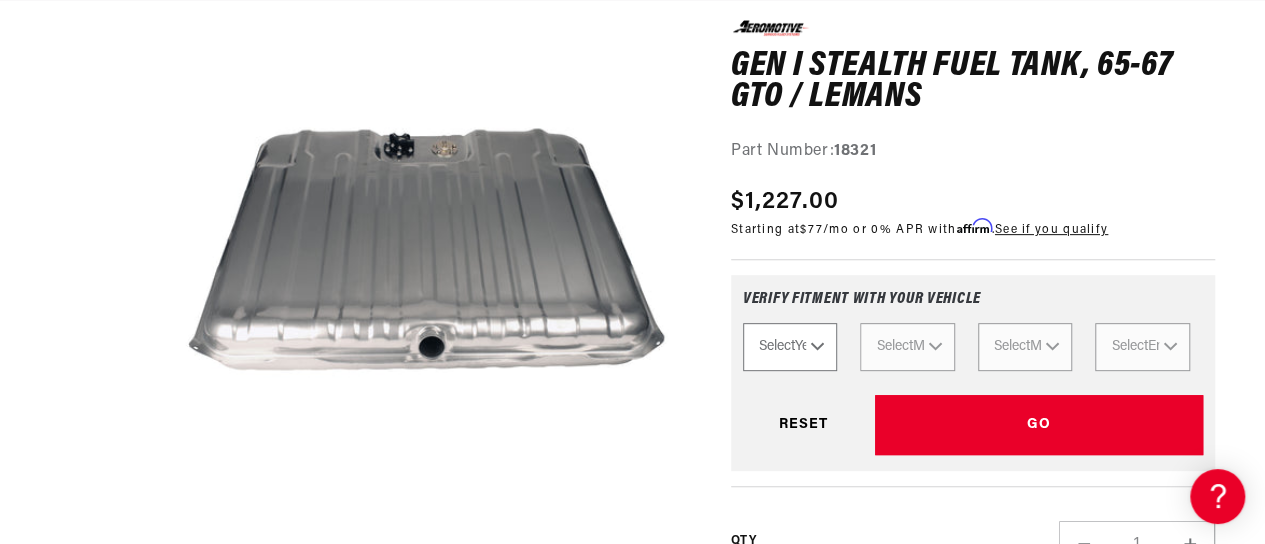 select on "1967" 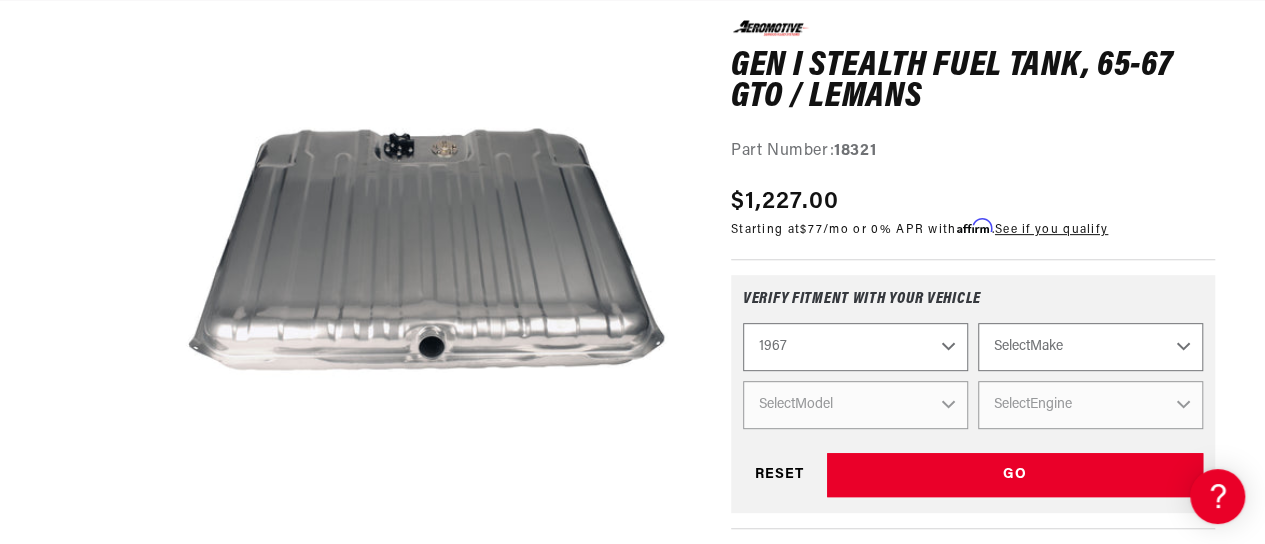 click on "Select  Make
Buick
Chevrolet
Dodge
Ford
GMC
Oldsmobile
Plymouth
Pontiac" at bounding box center [1090, 347] 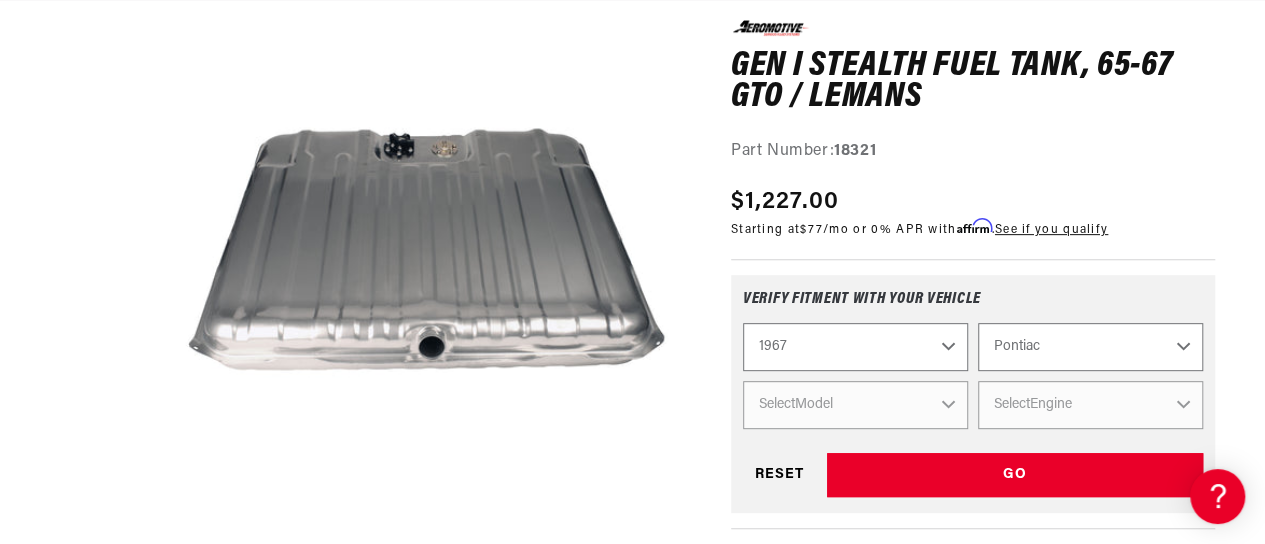 click on "Select  Make
Buick
Chevrolet
Dodge
Ford
GMC
Oldsmobile
Plymouth
Pontiac" at bounding box center [1090, 347] 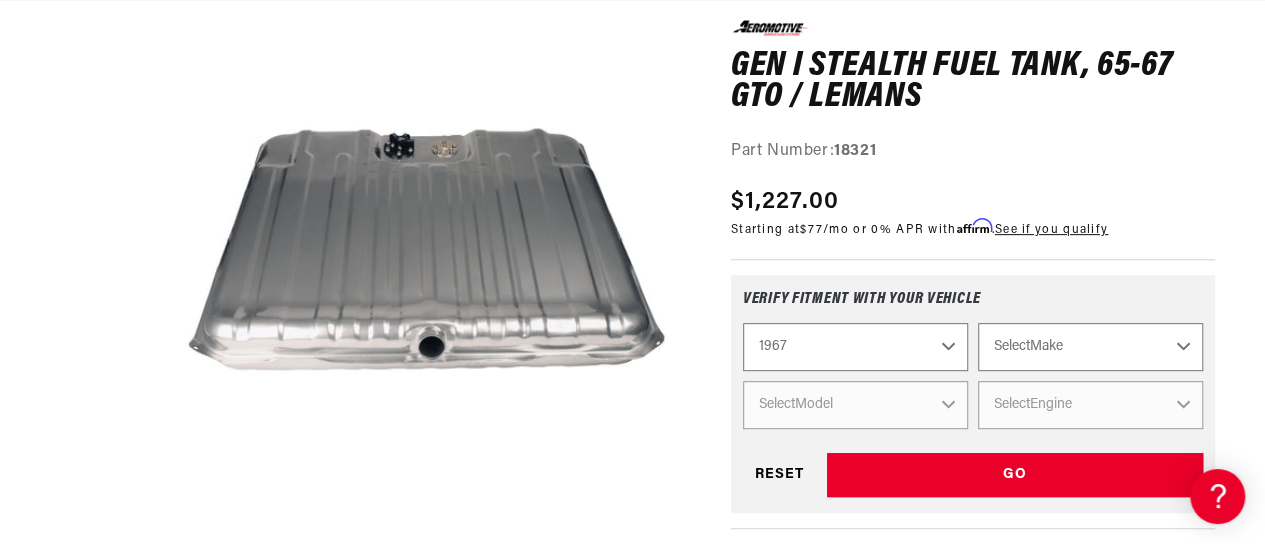 select on "Pontiac" 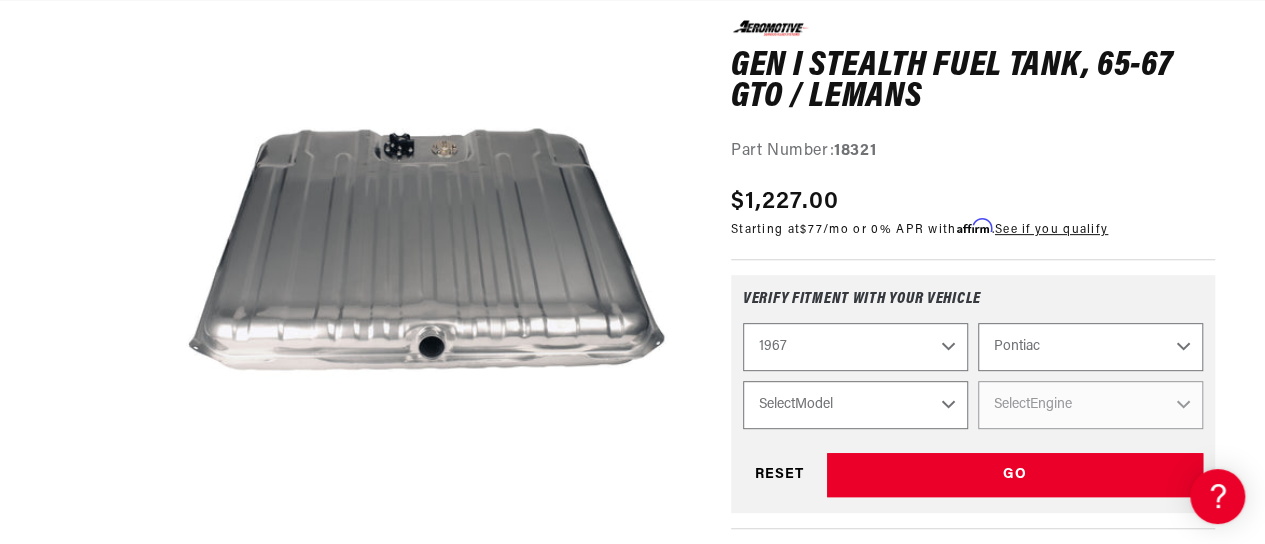 click on "Select  Model
Firebird
GTO
LeMans" at bounding box center (855, 405) 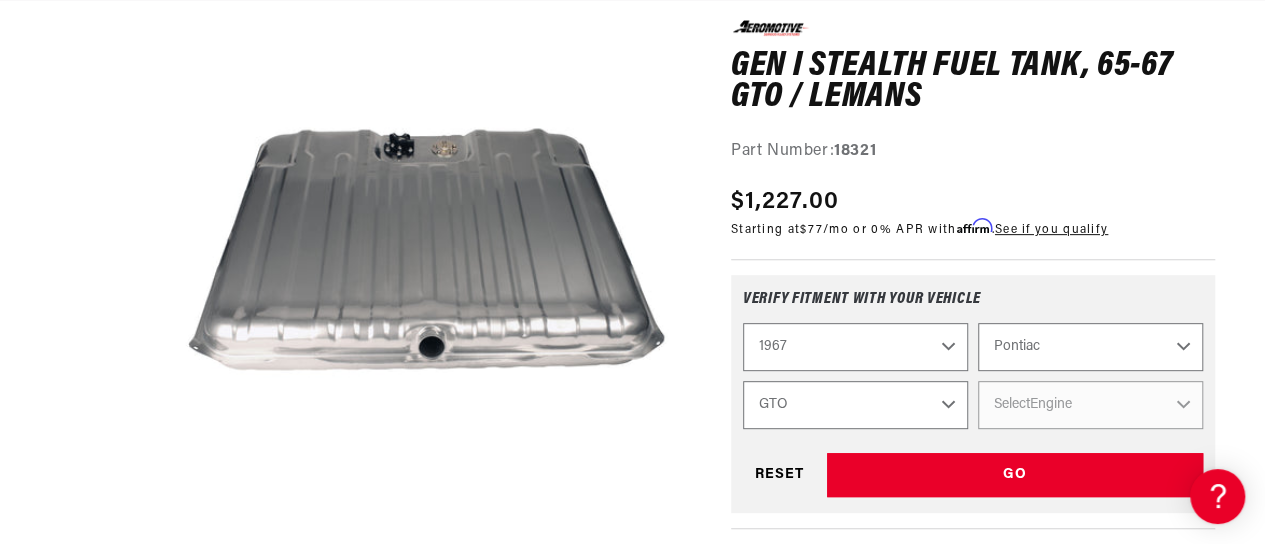 click on "Select  Model
Firebird
GTO
LeMans" at bounding box center (855, 405) 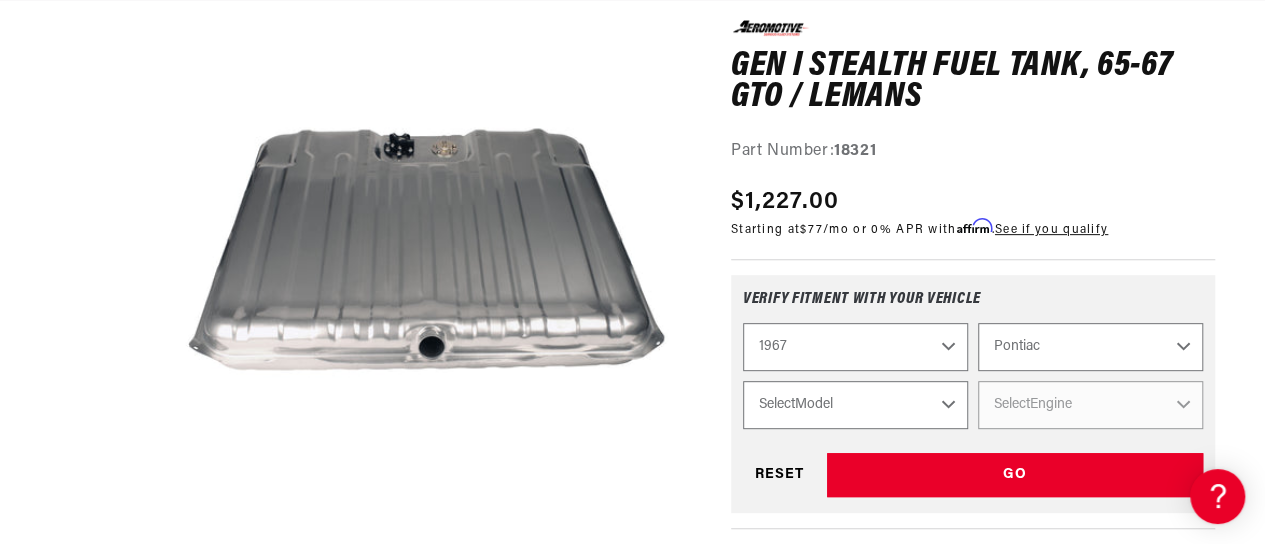 select on "GTO" 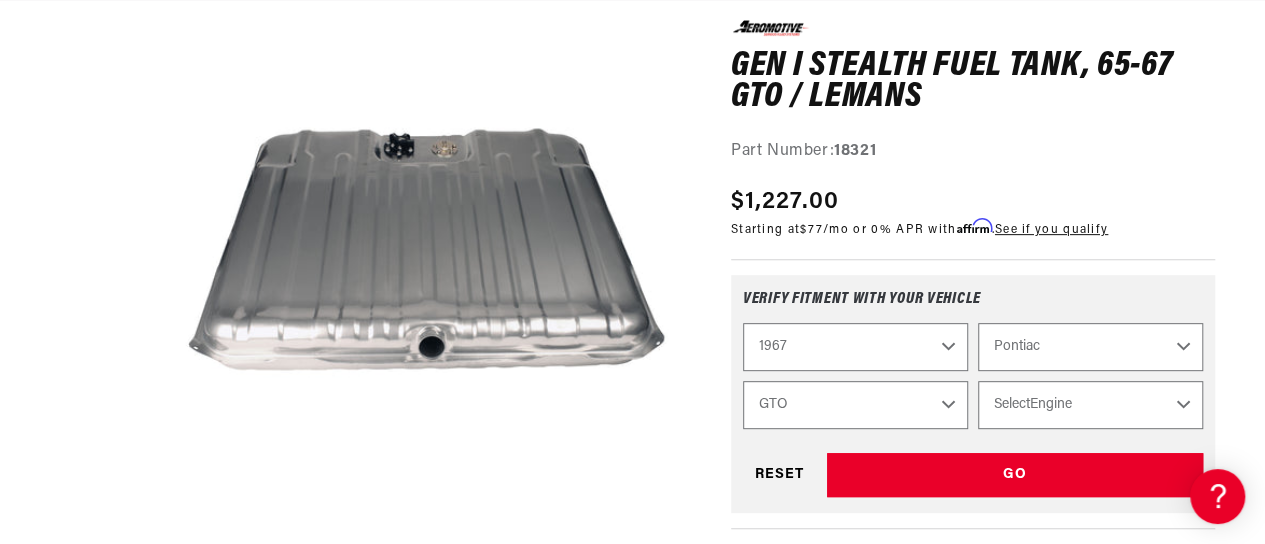 click on "Select  Engine
6.6L" at bounding box center [1090, 405] 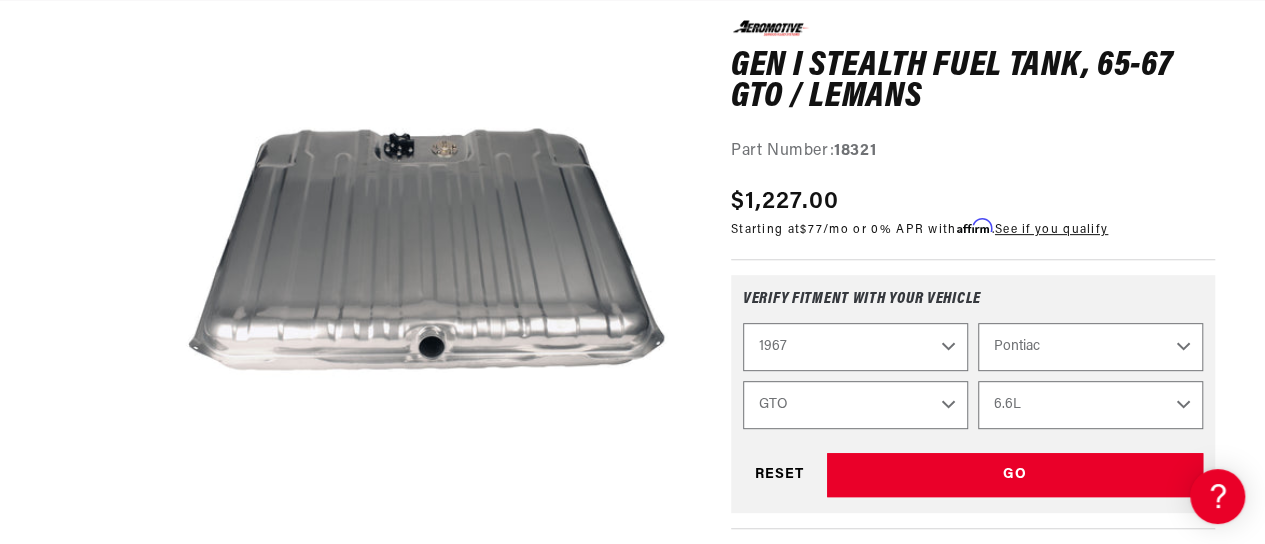 click on "Select  Engine
6.6L" at bounding box center [1090, 405] 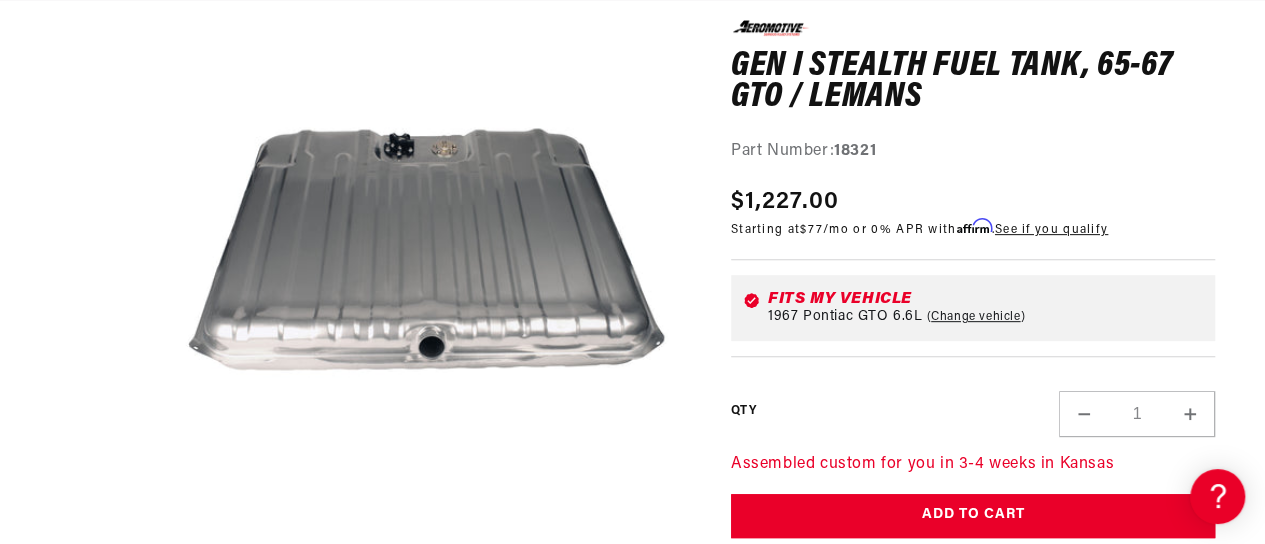 scroll, scrollTop: 0, scrollLeft: 0, axis: both 